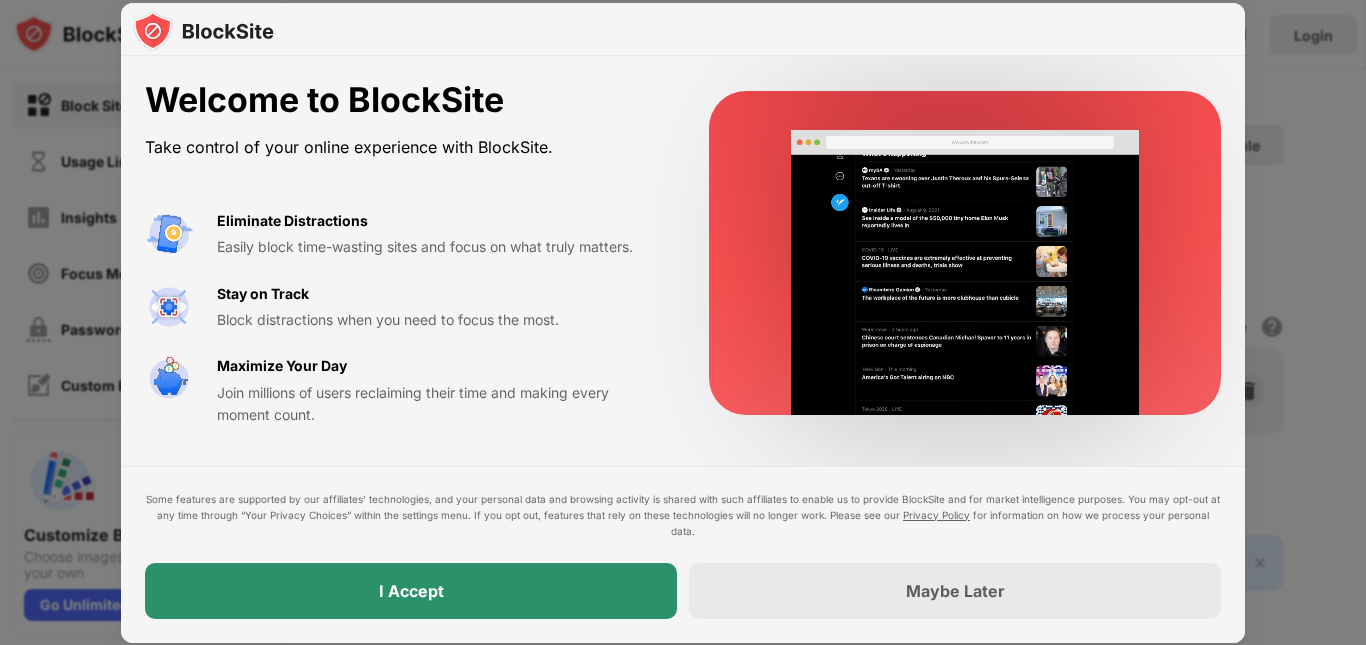 scroll, scrollTop: 0, scrollLeft: 0, axis: both 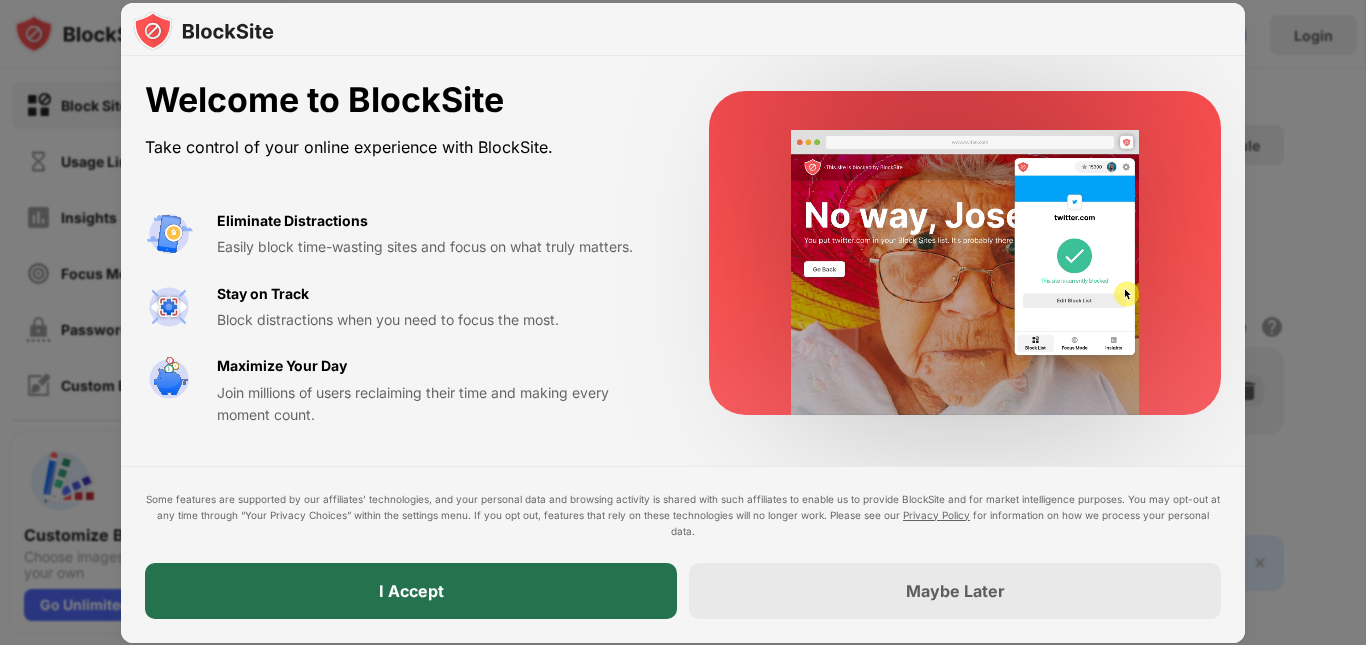 click on "I Accept" at bounding box center (411, 591) 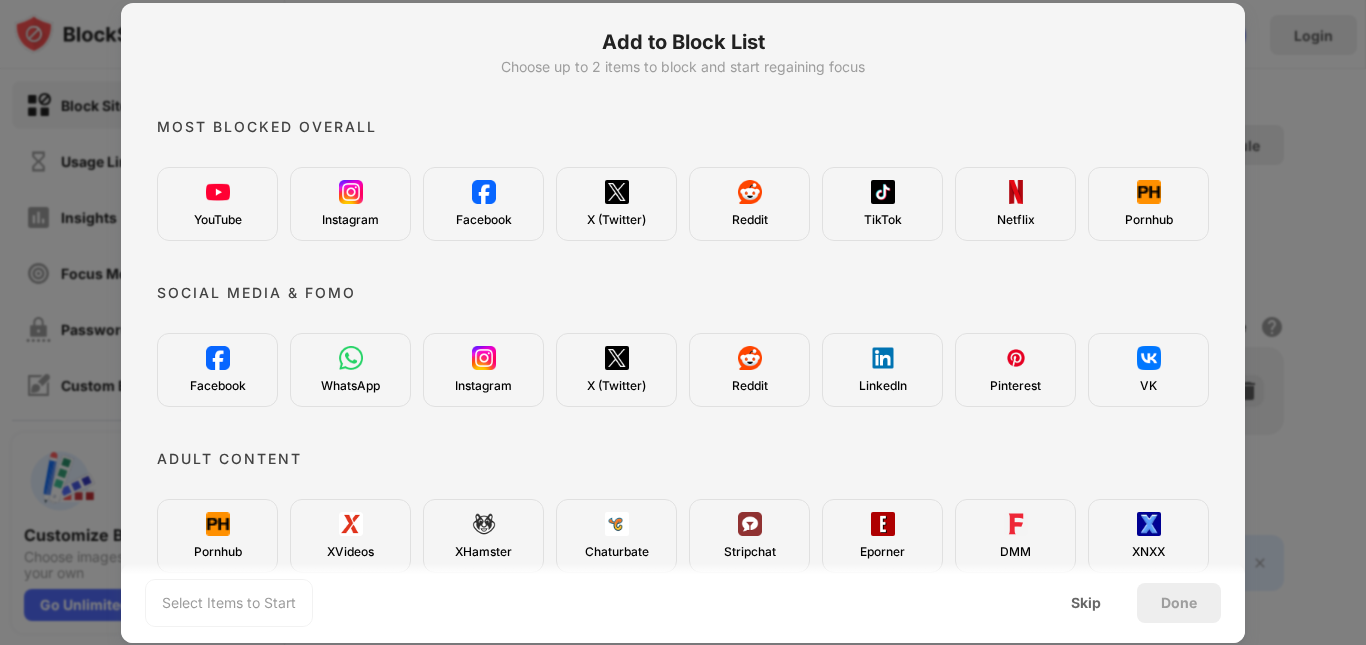 scroll, scrollTop: 0, scrollLeft: 0, axis: both 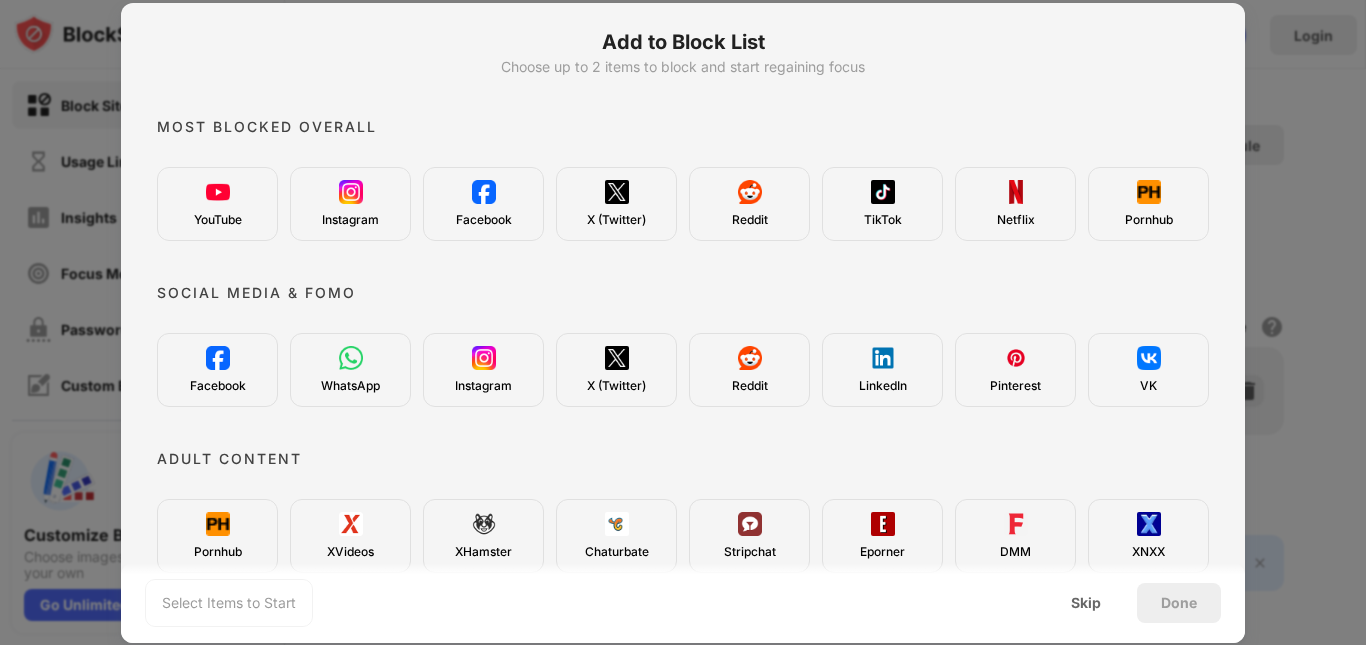 click on "XVideos" at bounding box center (350, 536) 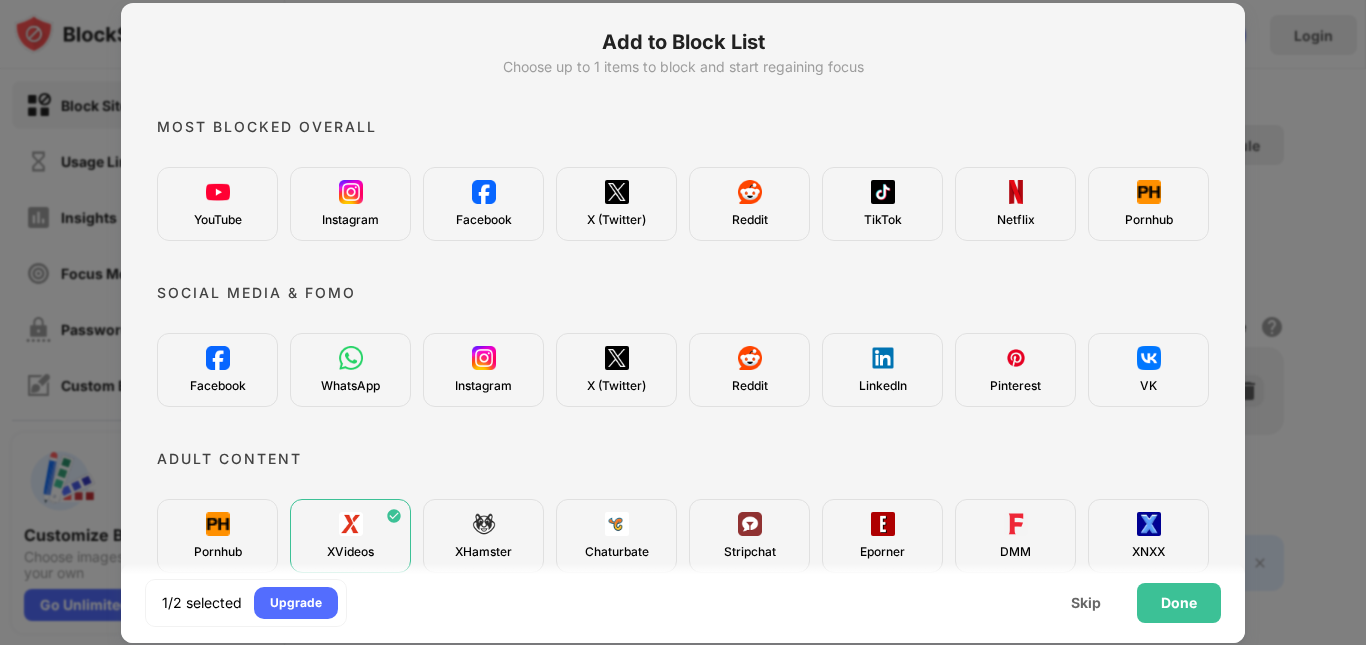 click on "Pornhub" at bounding box center [217, 536] 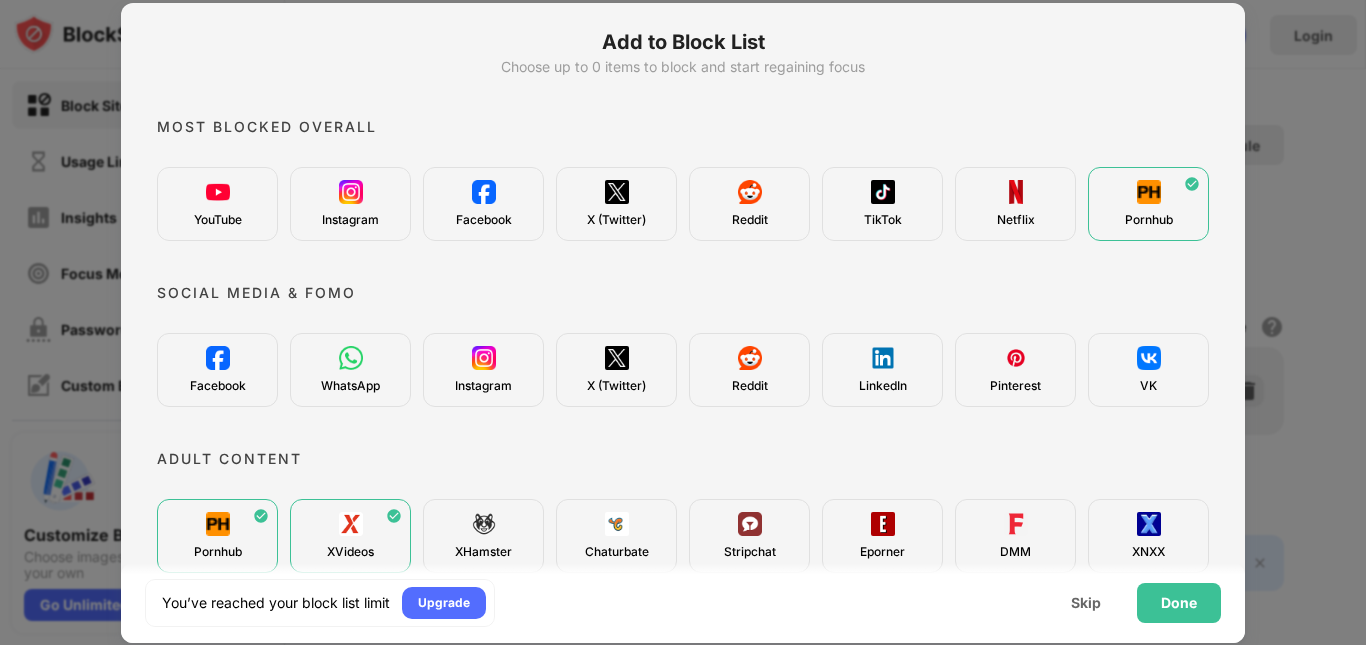 click on "Pornhub" at bounding box center (217, 536) 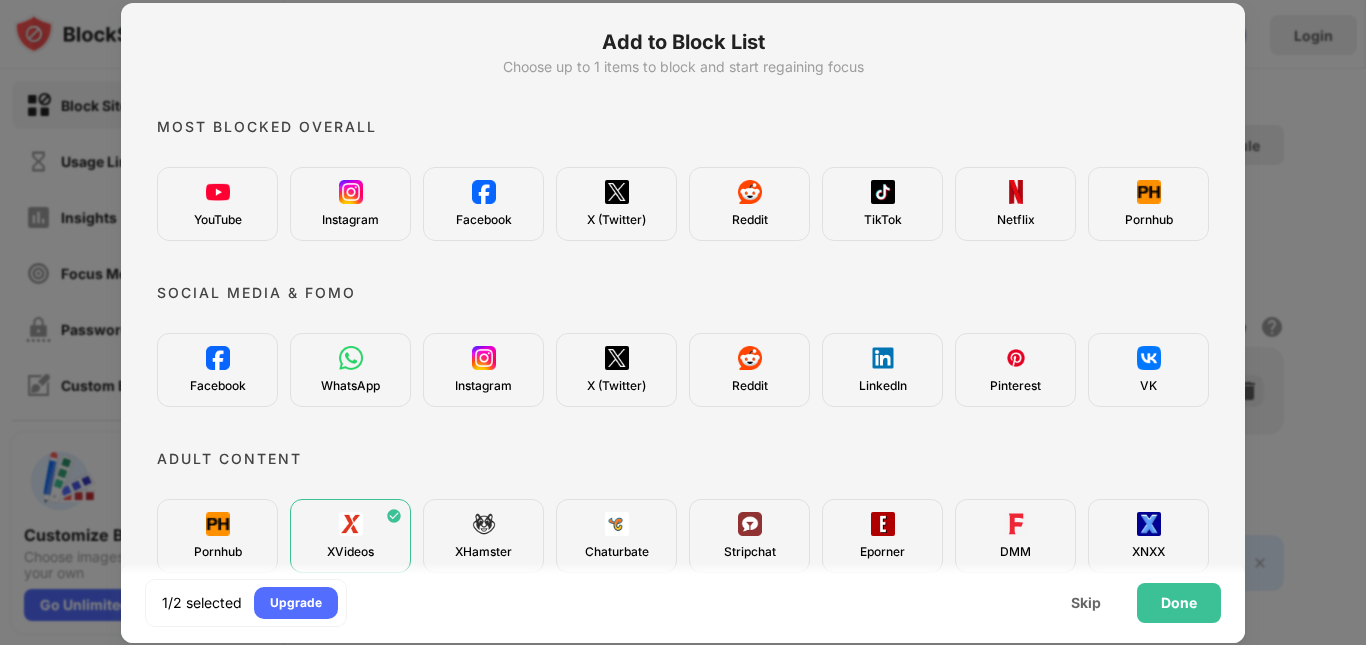 click on "Pornhub" at bounding box center [217, 536] 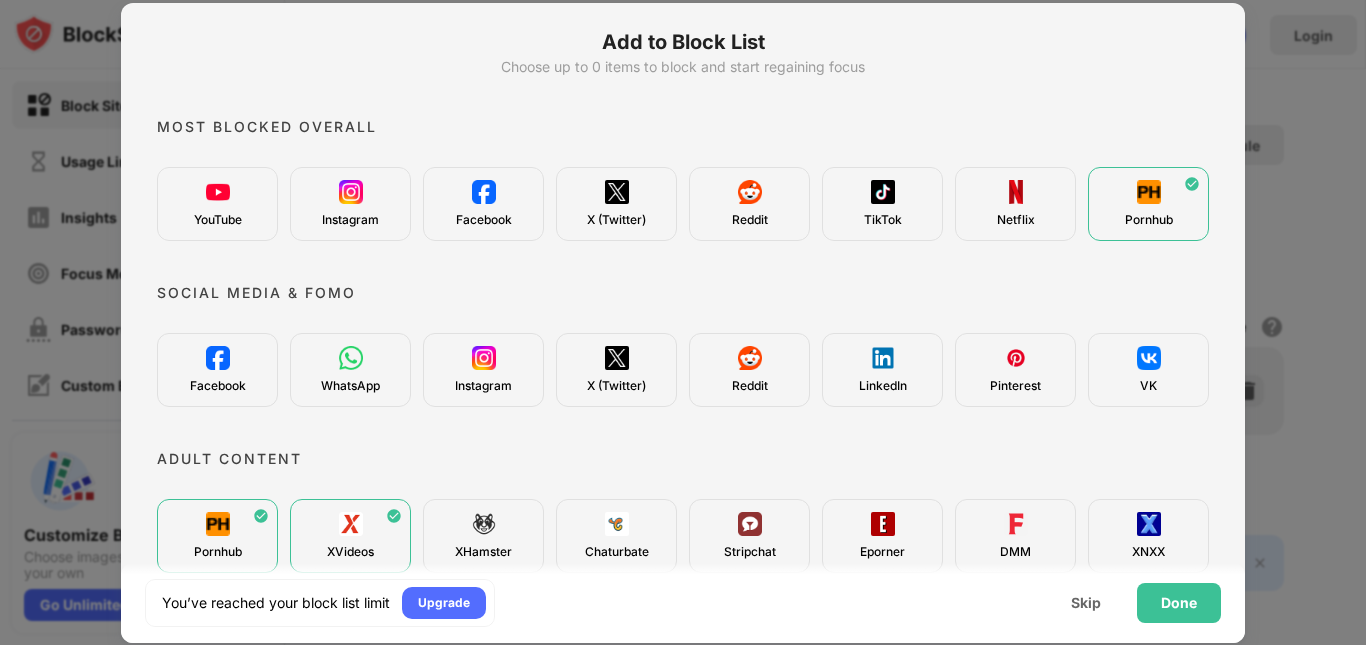 click on "XHamster" at bounding box center (483, 536) 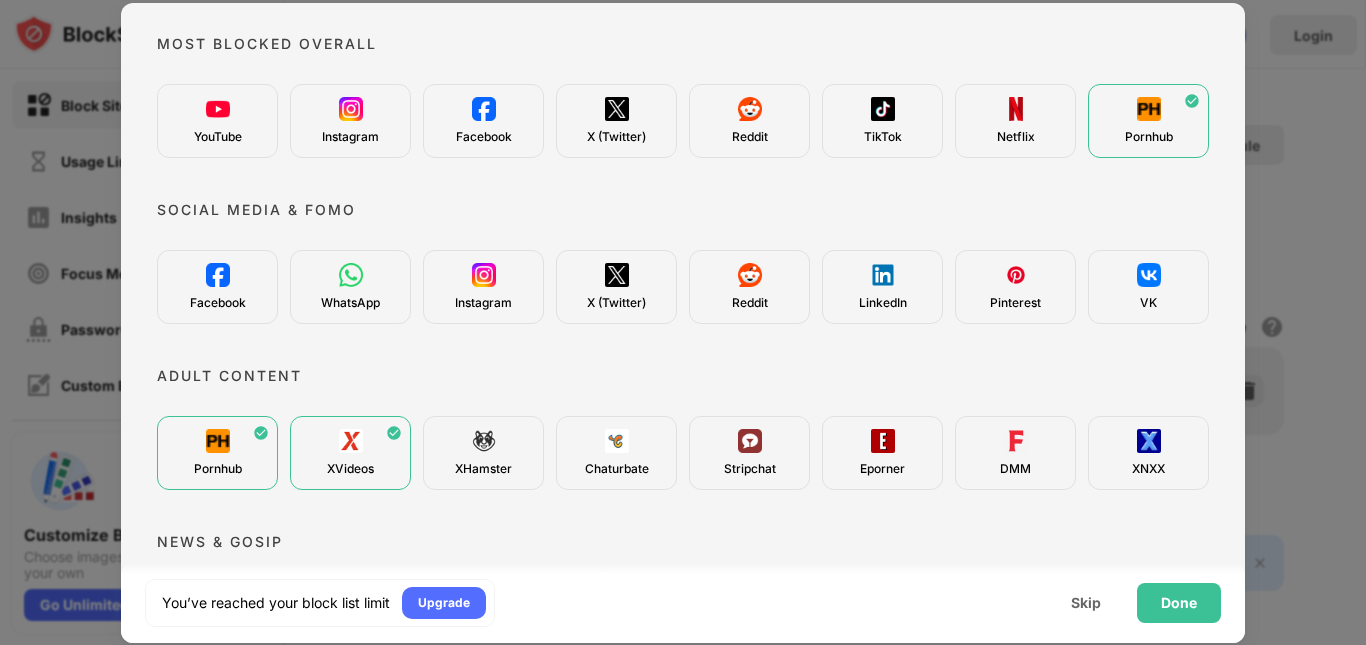 scroll, scrollTop: 84, scrollLeft: 0, axis: vertical 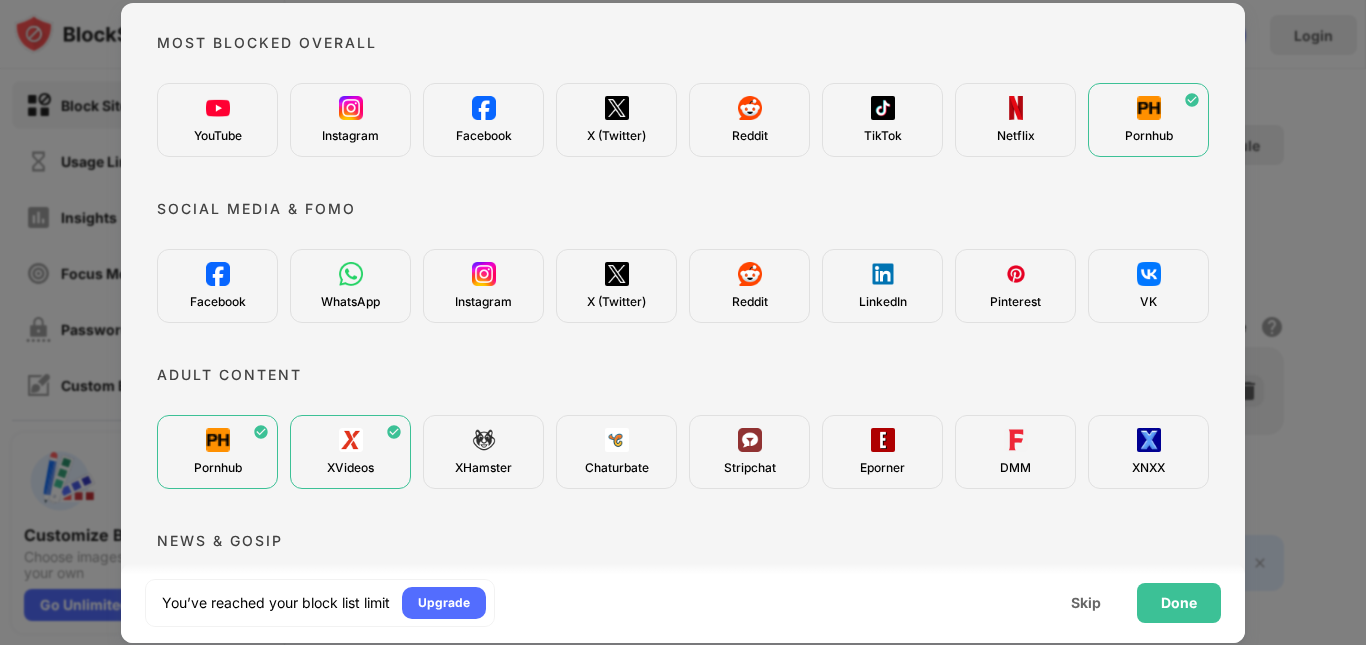 click on "XHamster" at bounding box center (483, 468) 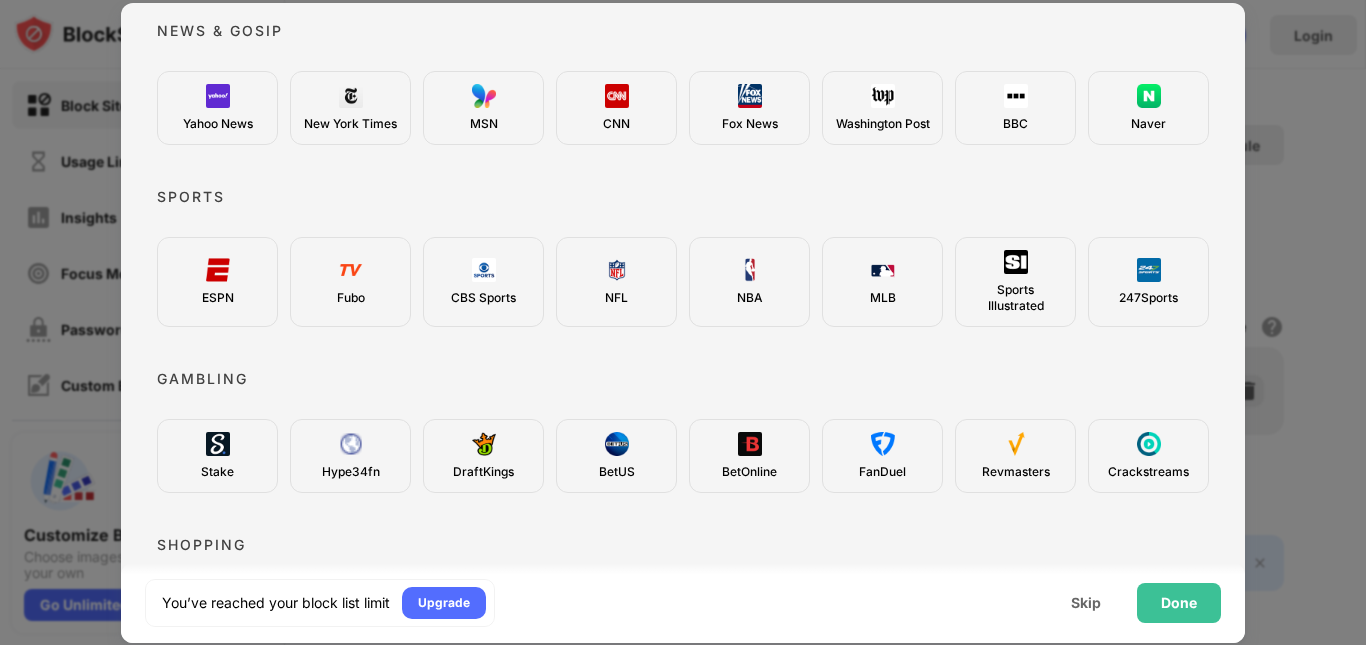 scroll, scrollTop: 609, scrollLeft: 0, axis: vertical 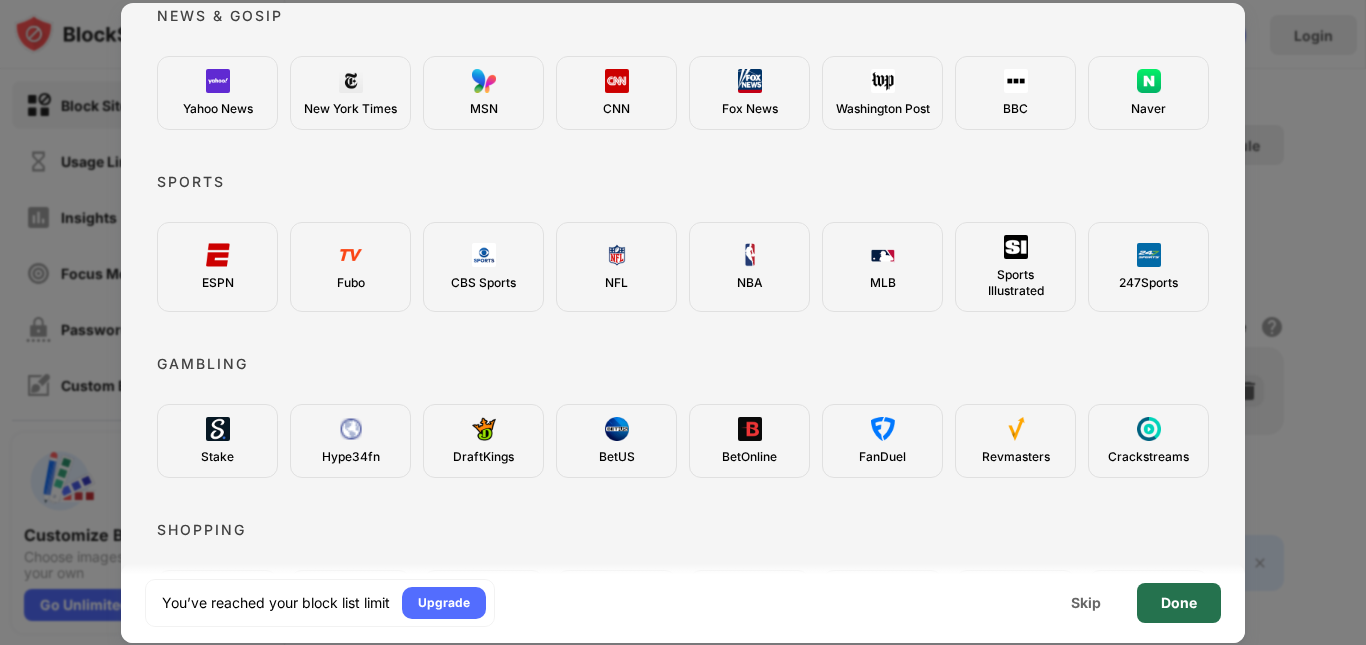 click on "Done" at bounding box center (1179, 603) 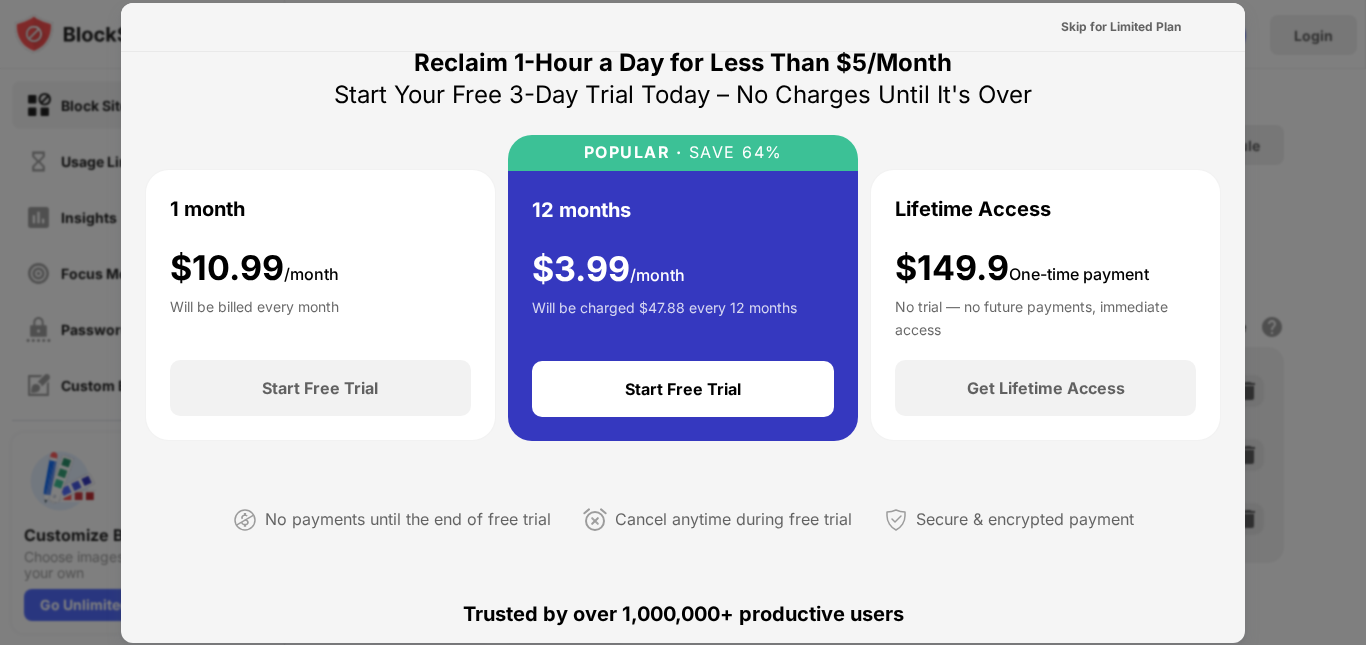 scroll, scrollTop: 0, scrollLeft: 0, axis: both 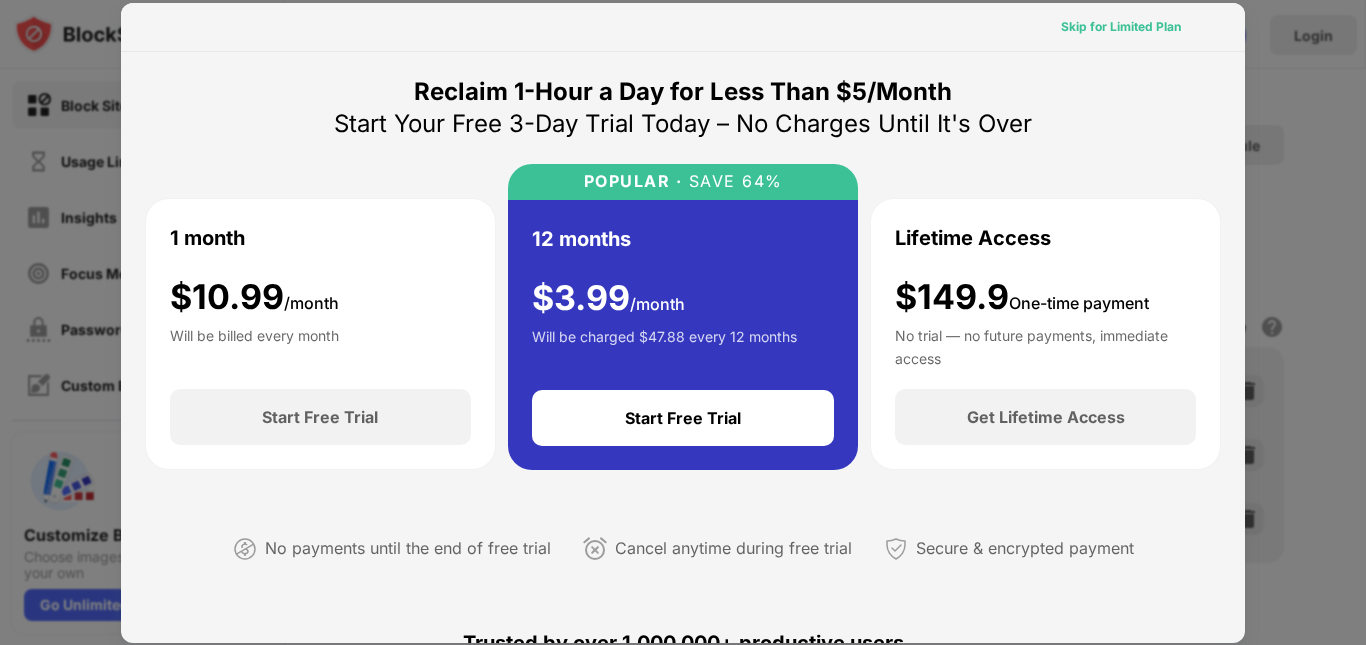 click on "Skip for Limited Plan" at bounding box center [1121, 27] 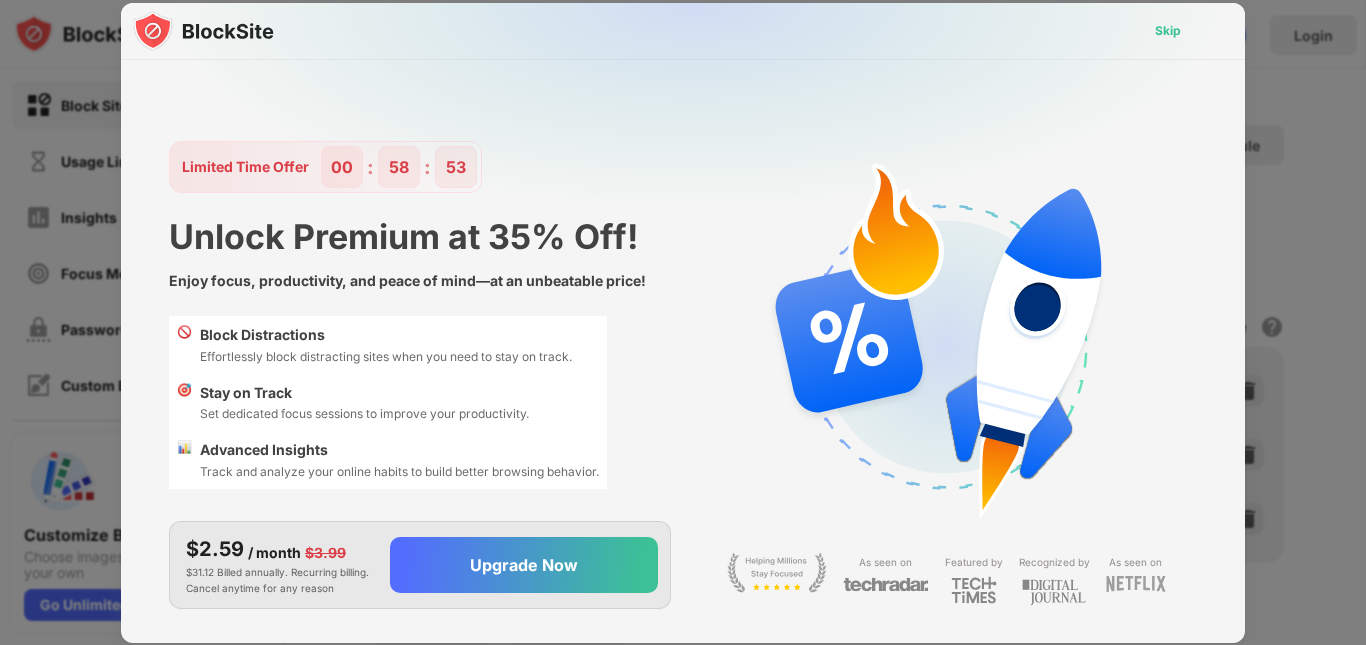 click on "Skip" at bounding box center (1168, 31) 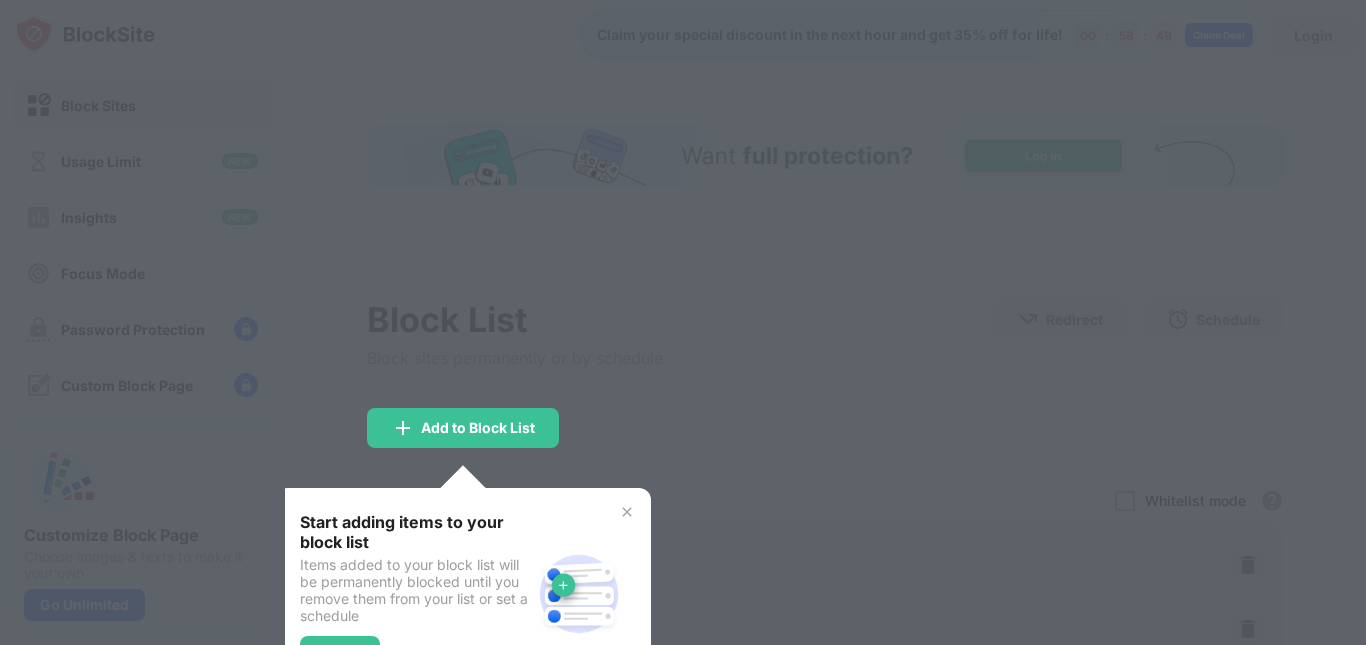 scroll, scrollTop: 0, scrollLeft: 0, axis: both 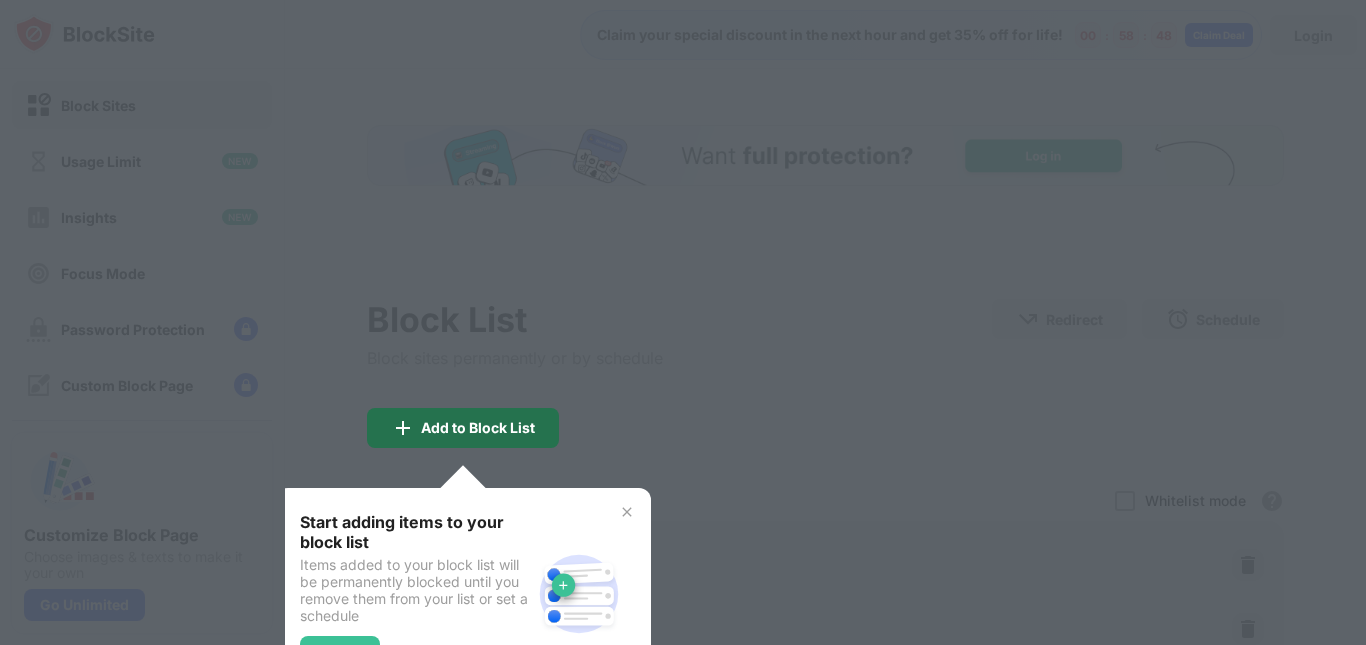 click on "Add to Block List" at bounding box center (463, 428) 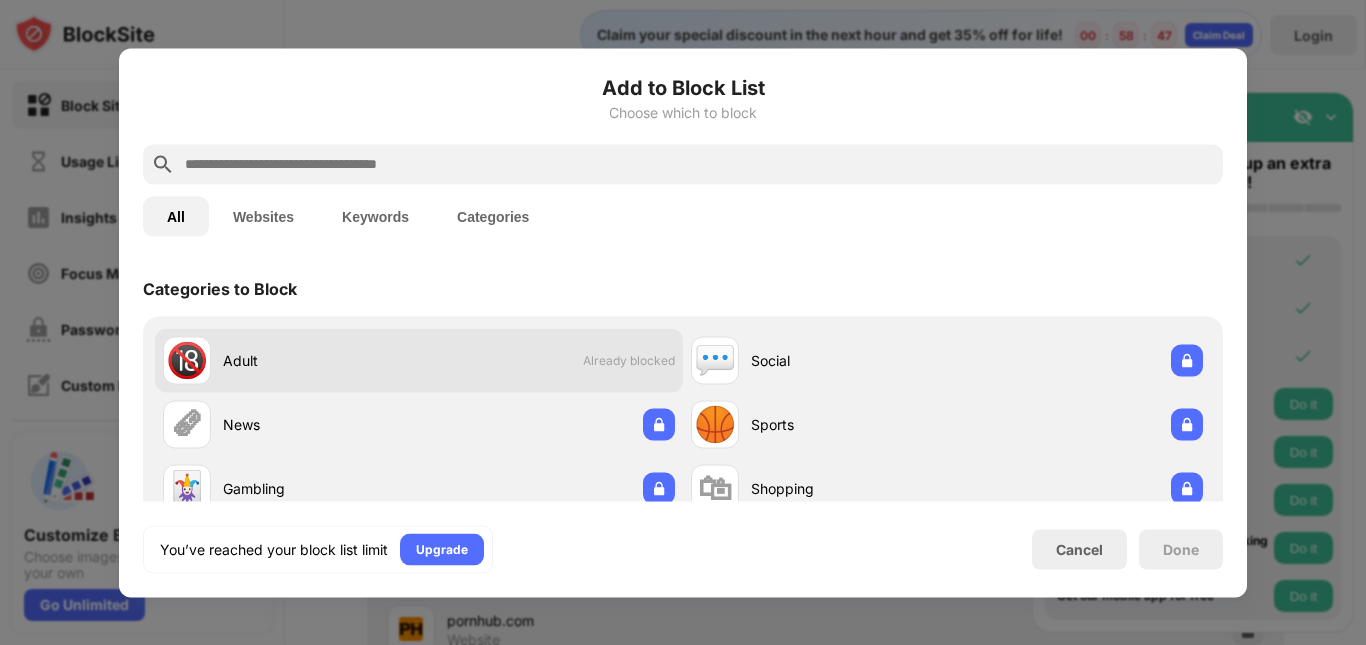 scroll, scrollTop: 0, scrollLeft: 0, axis: both 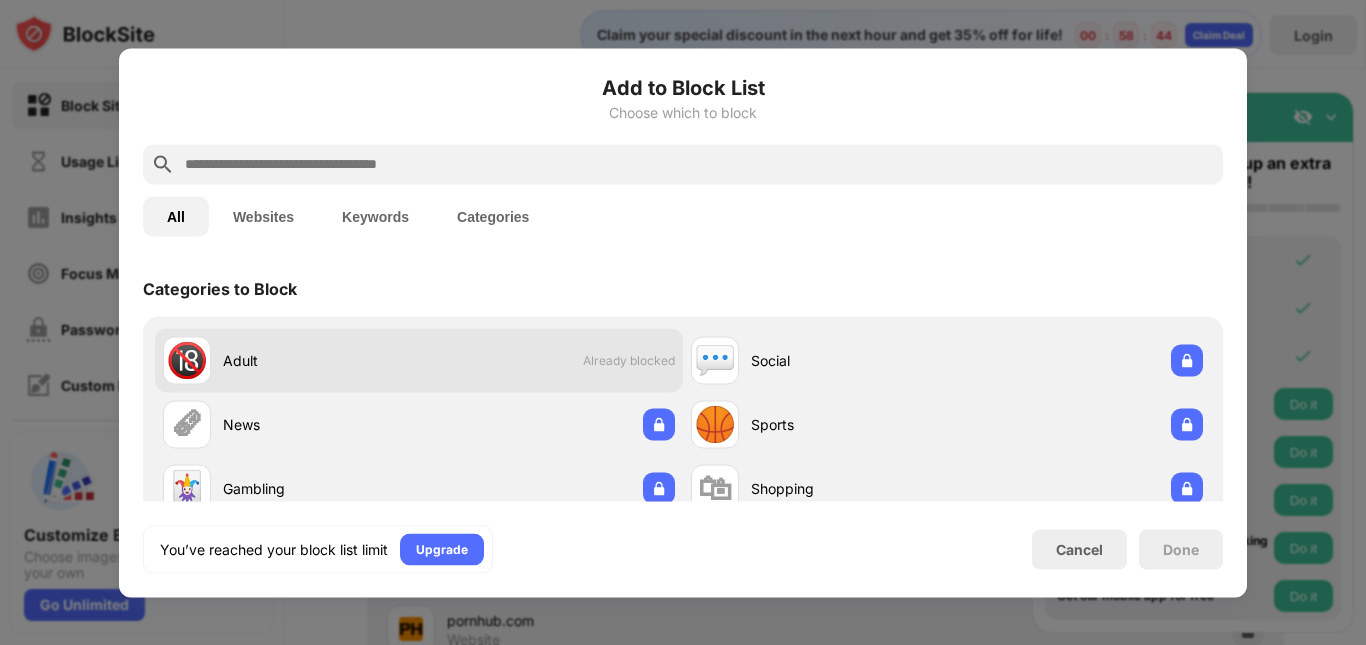 click on "🔞 Adult Already blocked" at bounding box center (419, 360) 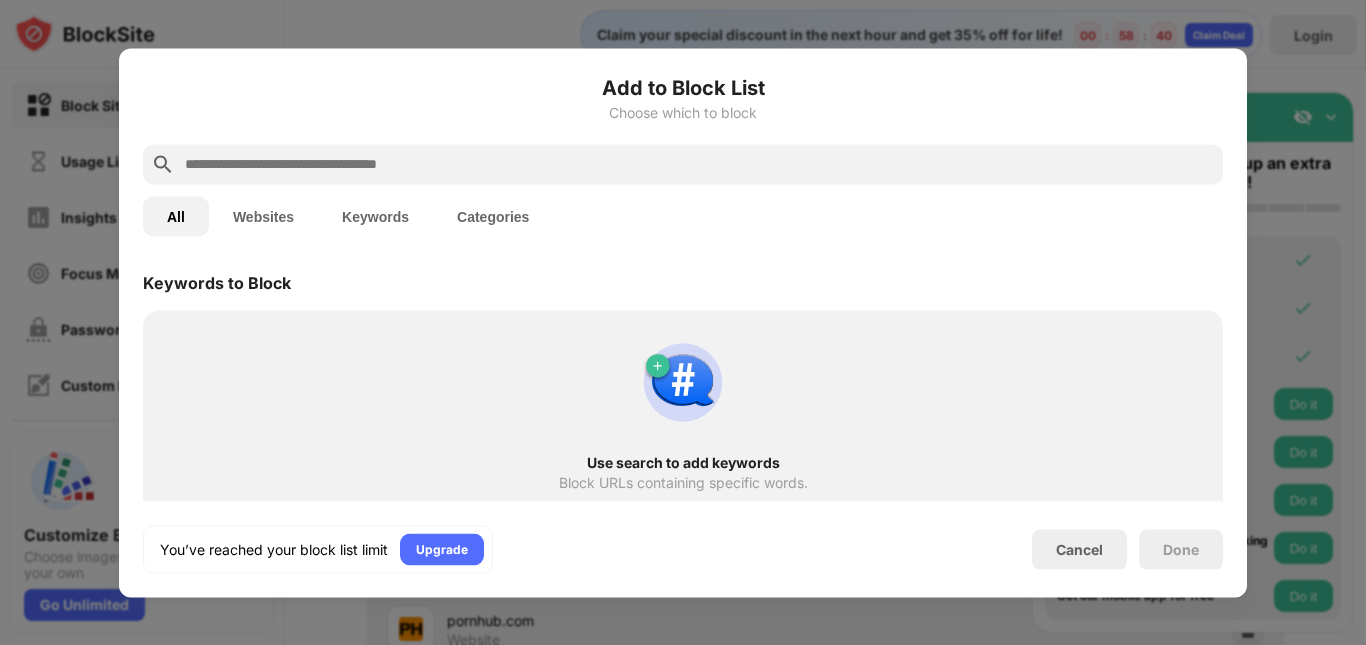 scroll, scrollTop: 1043, scrollLeft: 0, axis: vertical 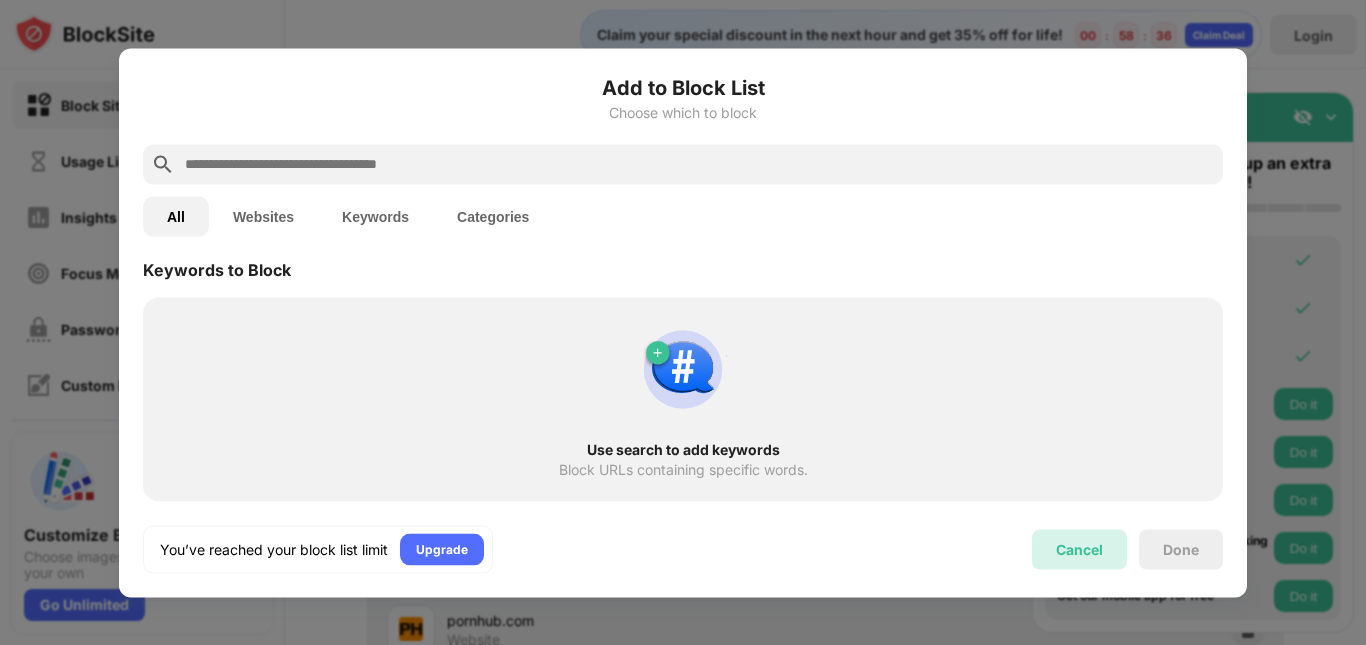 click on "Cancel" at bounding box center (1079, 549) 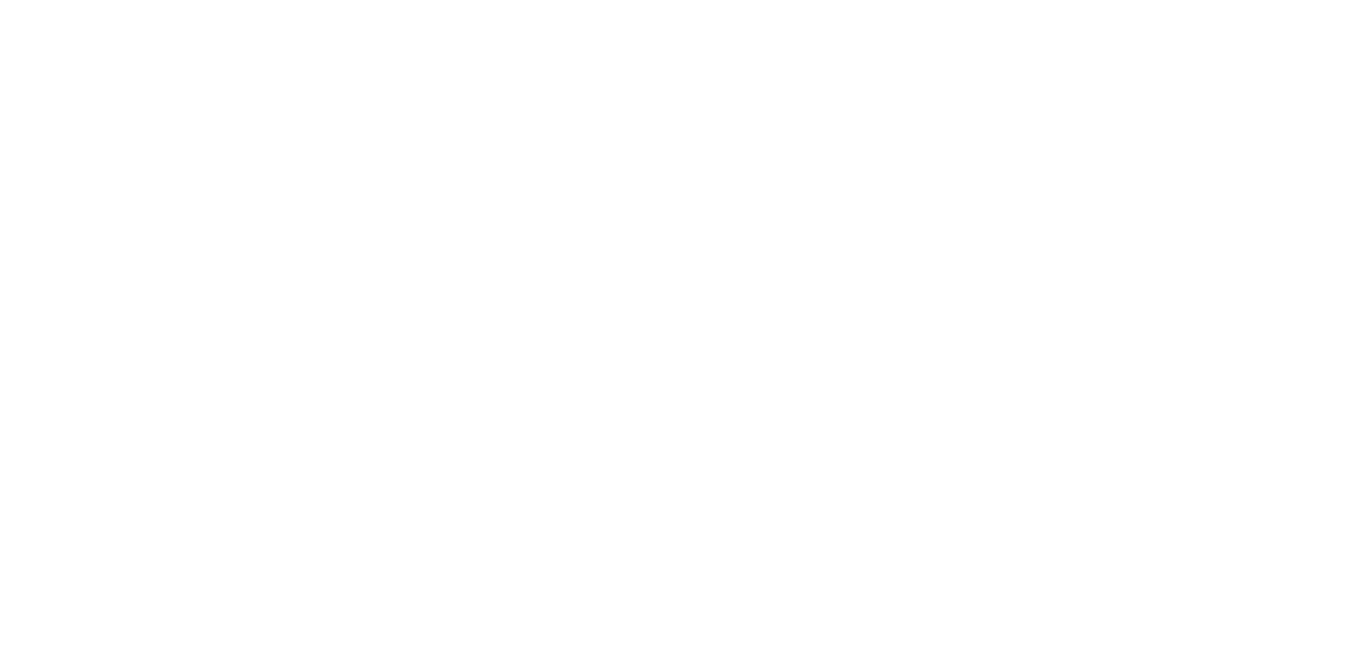 scroll, scrollTop: 0, scrollLeft: 0, axis: both 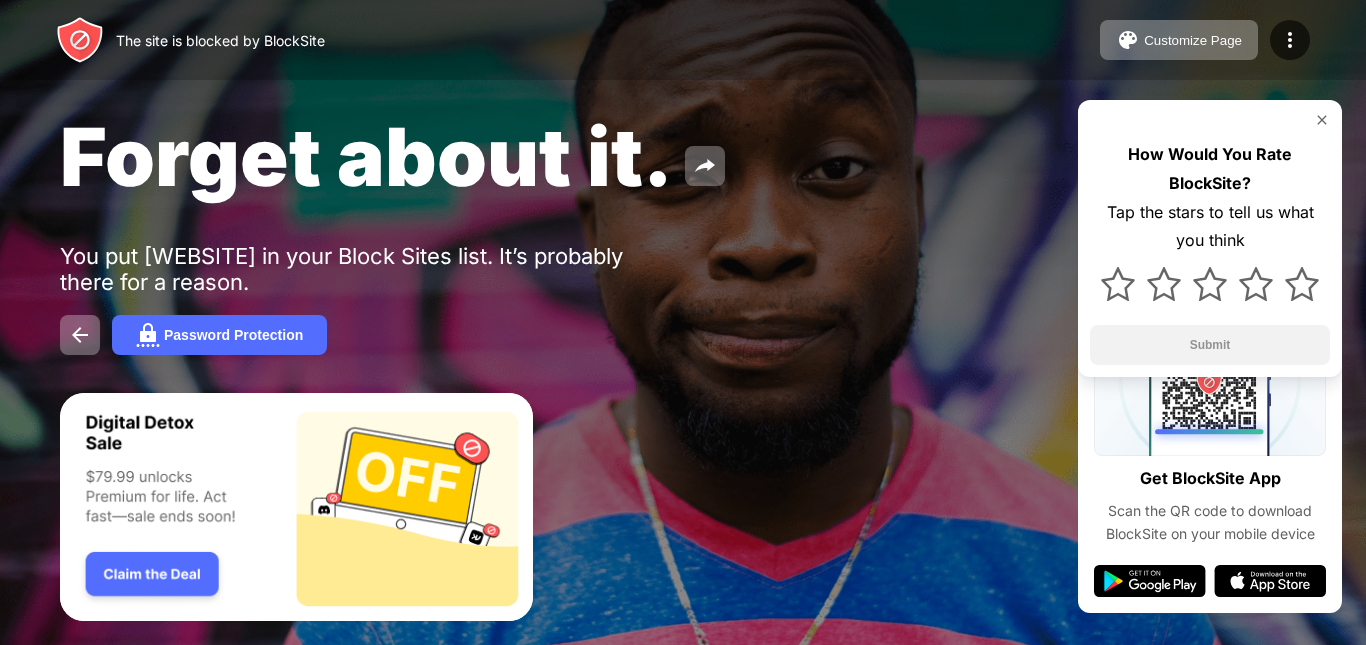 click at bounding box center (1322, 120) 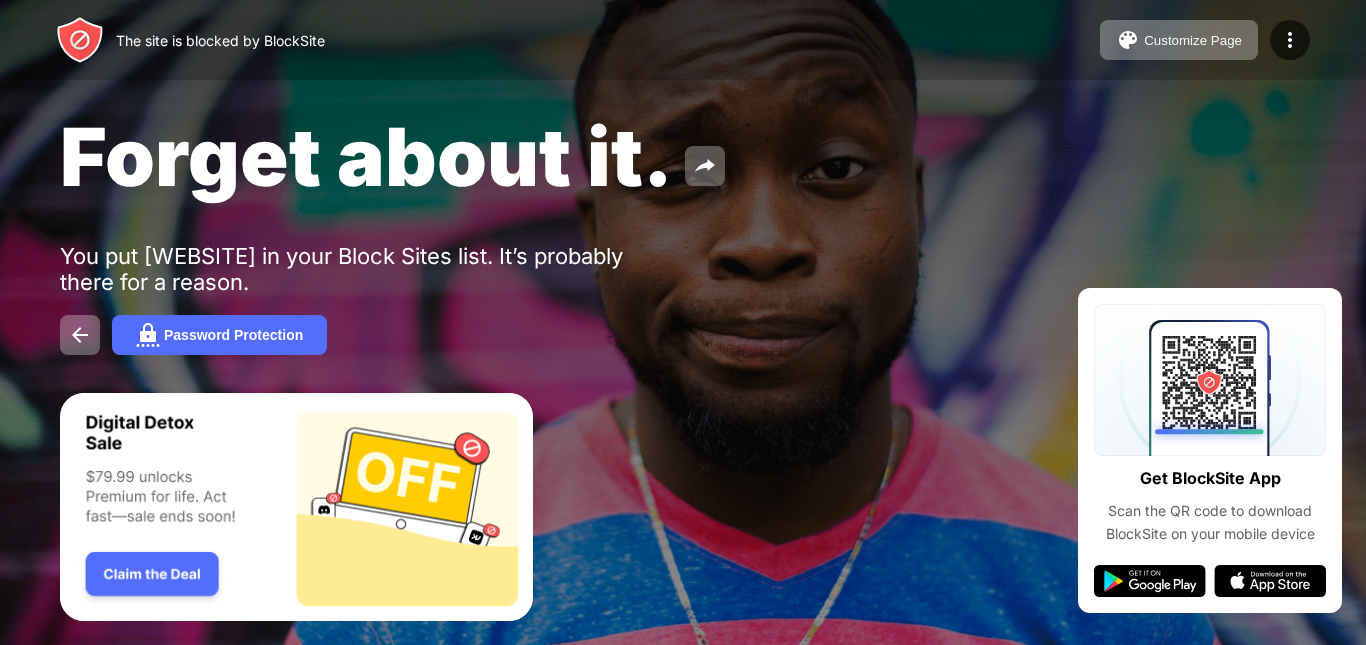 click on "Password Protection" at bounding box center [683, 335] 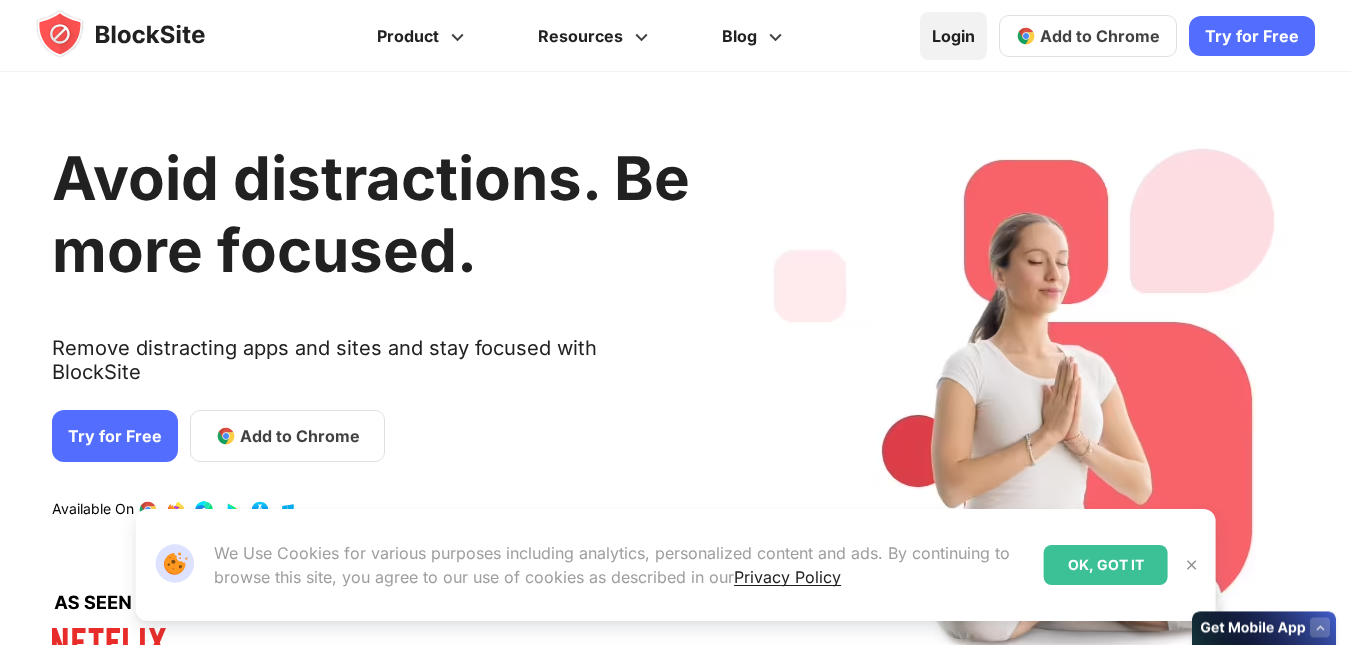click on "Login" at bounding box center (953, 36) 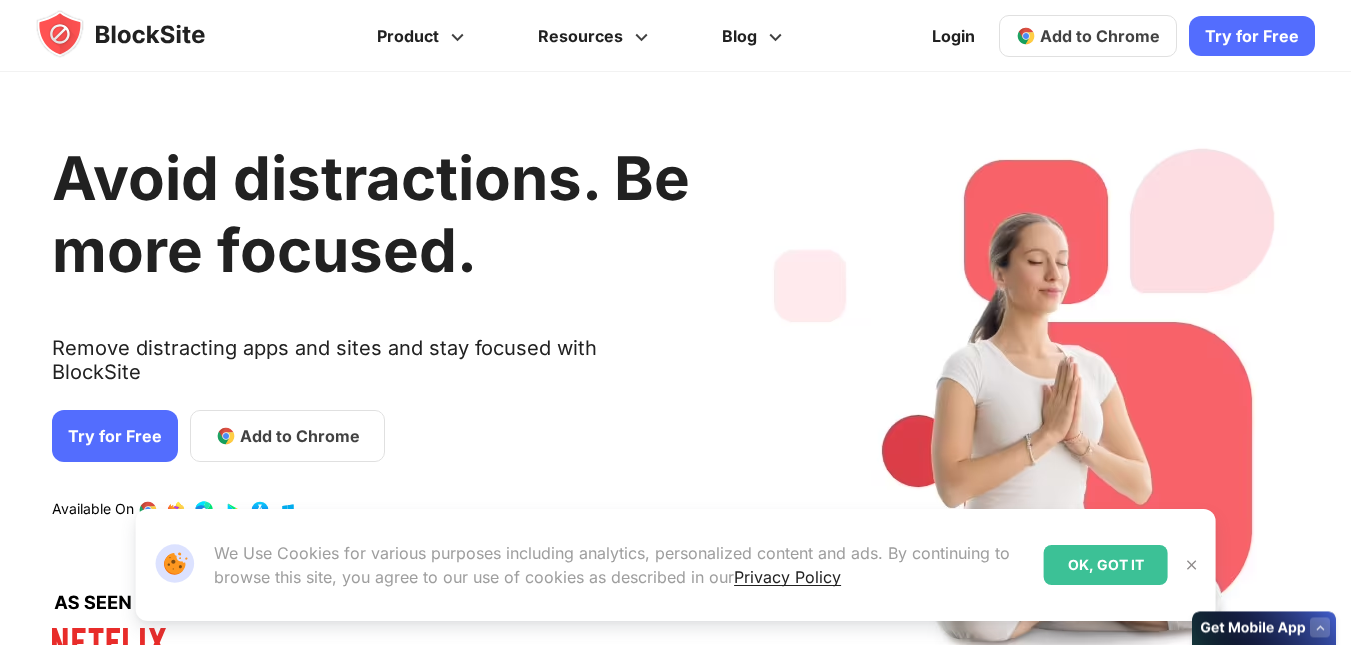 scroll, scrollTop: 0, scrollLeft: 0, axis: both 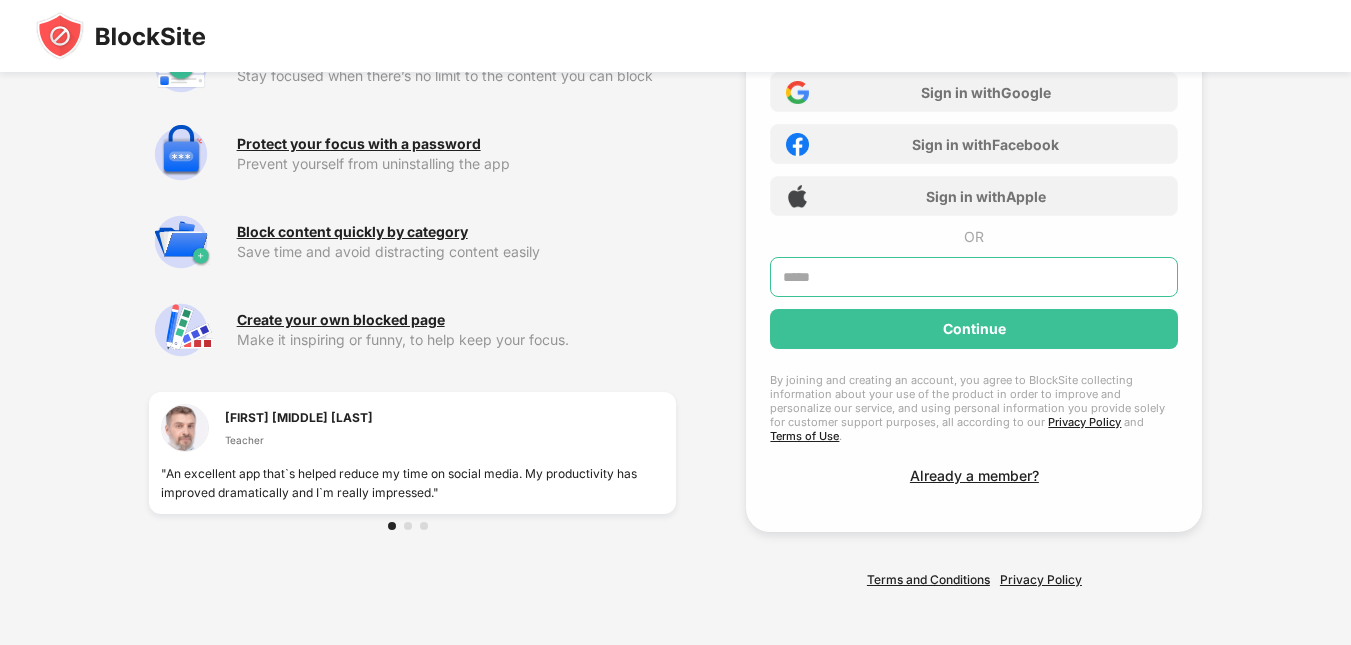 click at bounding box center [974, 277] 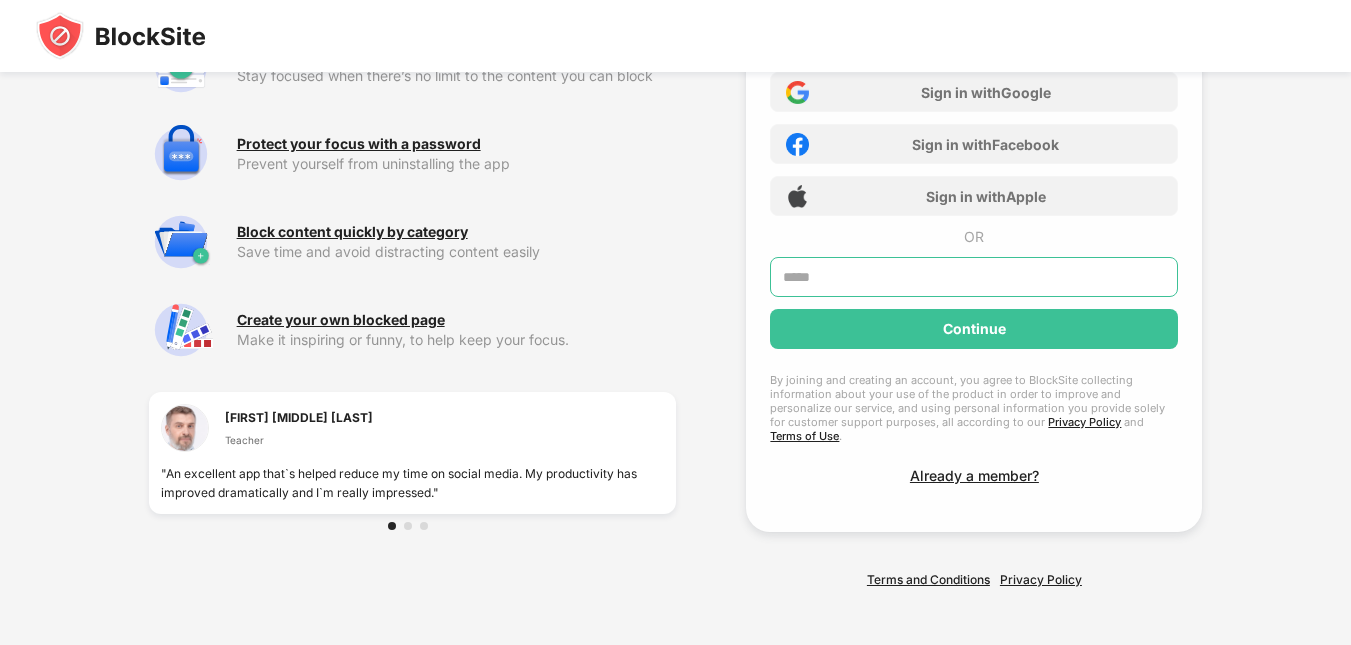 type on "**********" 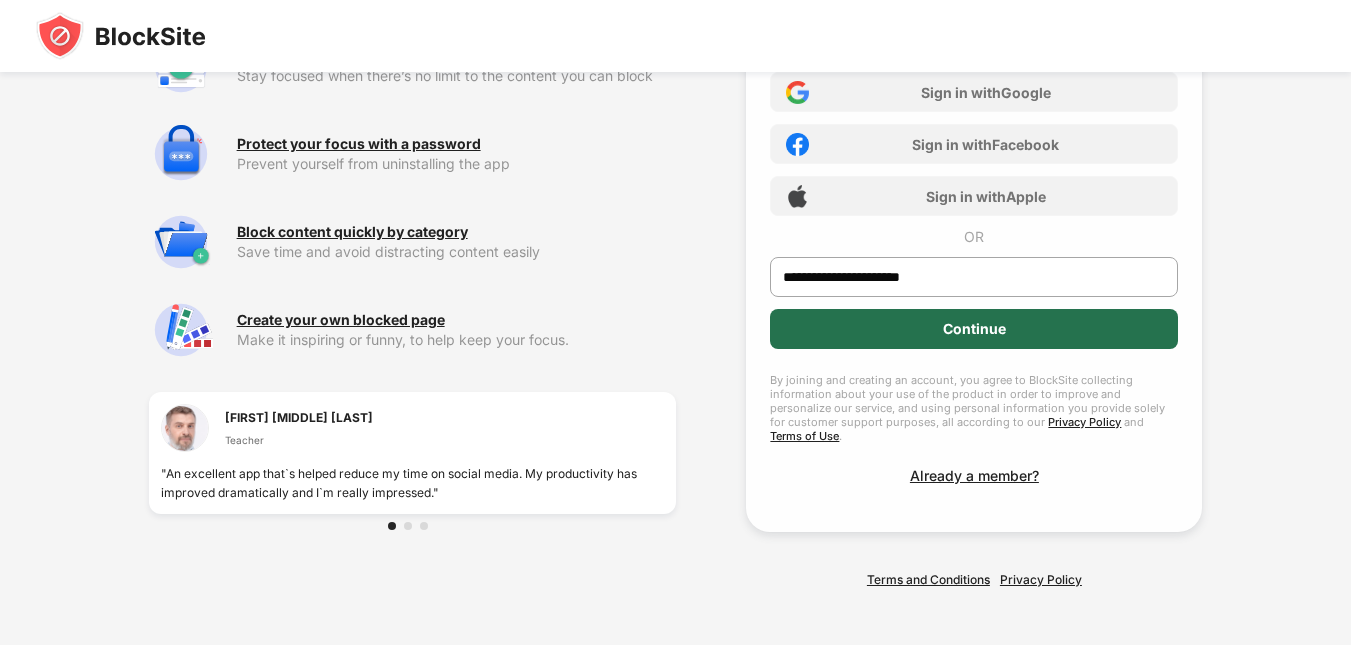 click on "Continue" at bounding box center [974, 329] 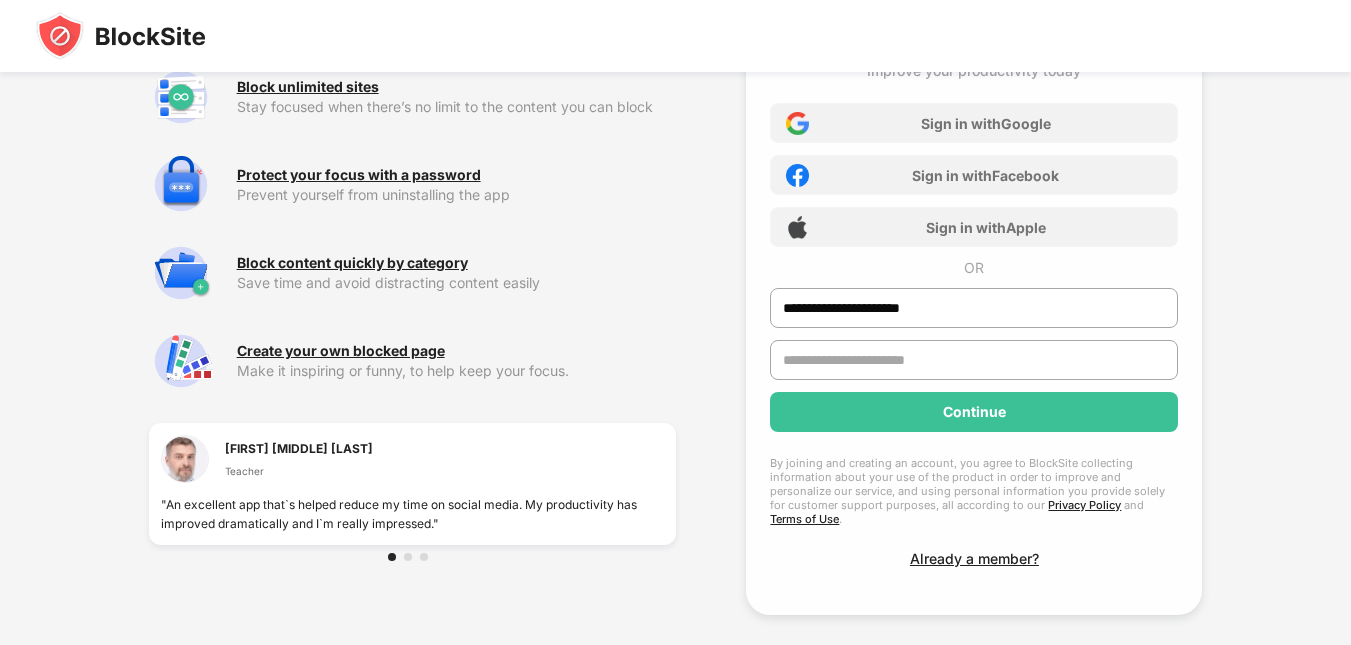 scroll, scrollTop: 107, scrollLeft: 0, axis: vertical 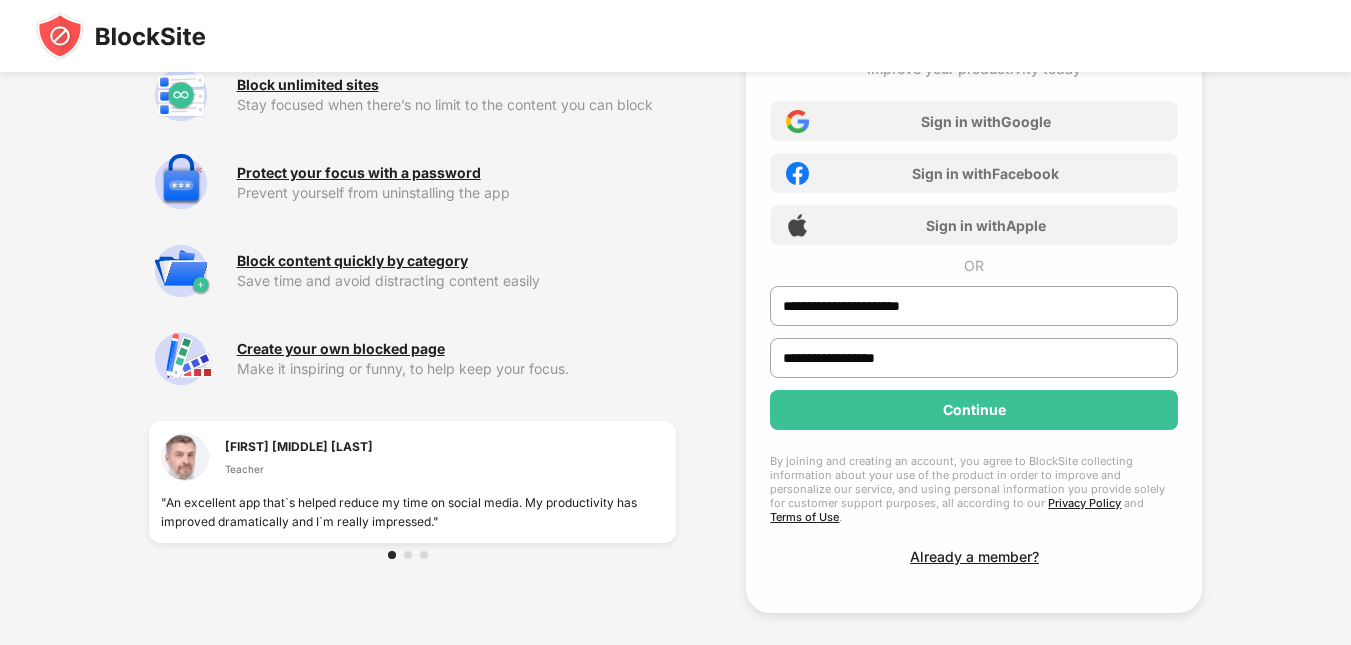 type on "**********" 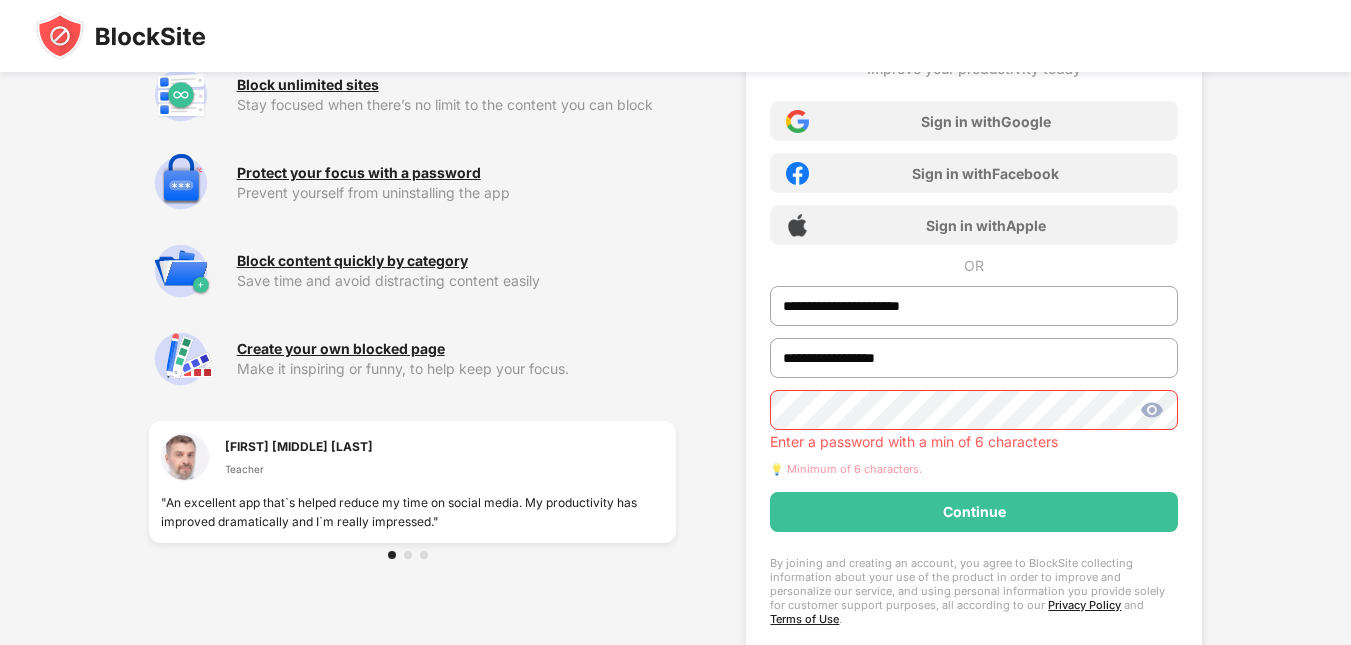 click at bounding box center [1152, 410] 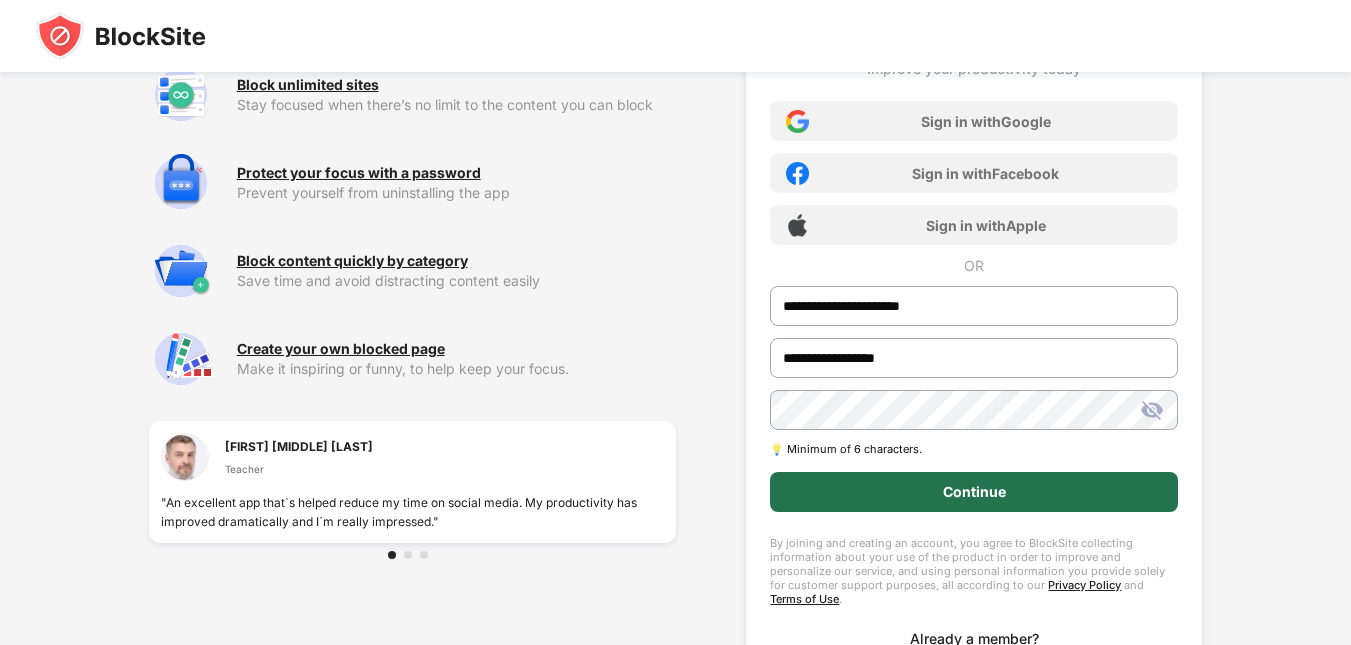 click on "Continue" at bounding box center [974, 492] 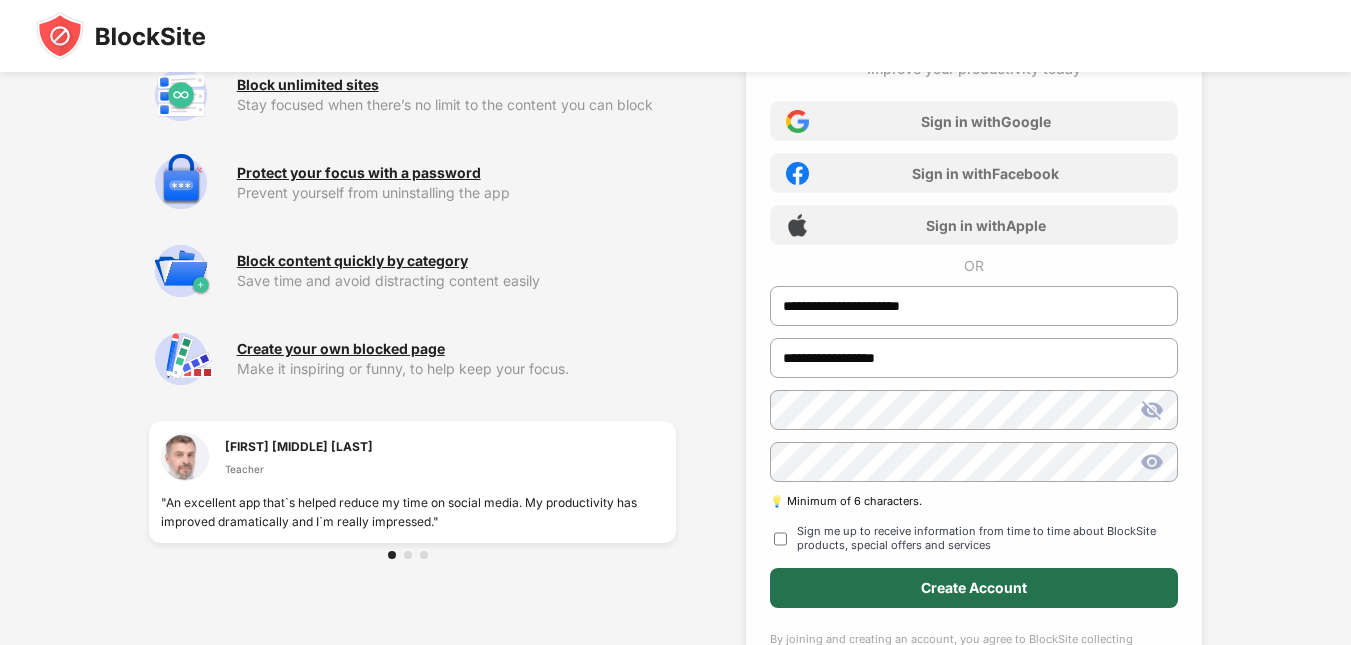 click on "Create Account" at bounding box center [974, 588] 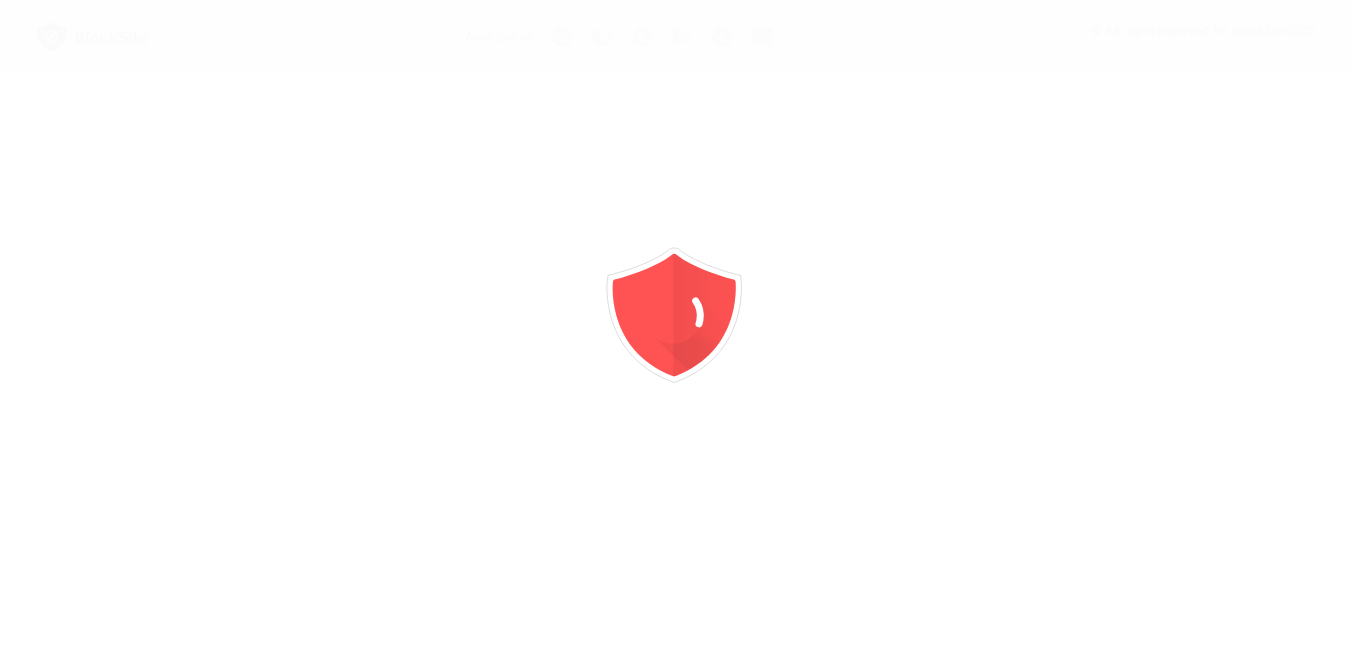 scroll, scrollTop: 0, scrollLeft: 0, axis: both 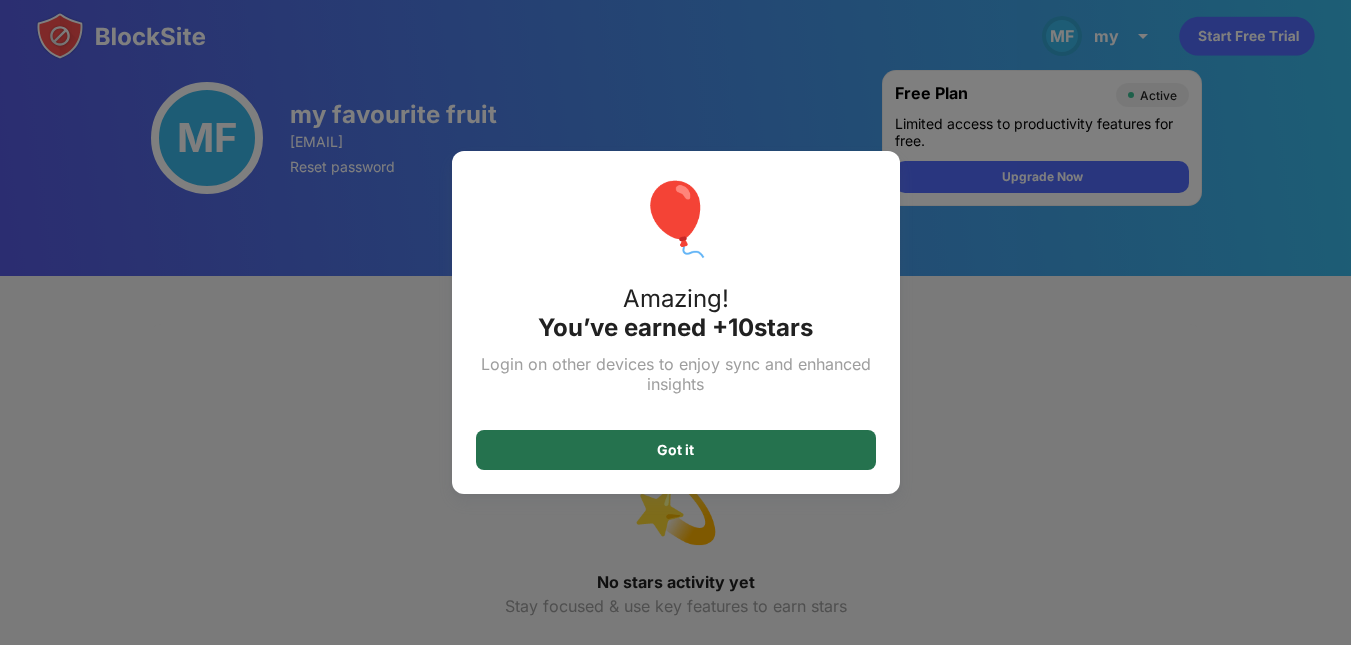 click on "Got it" at bounding box center (675, 450) 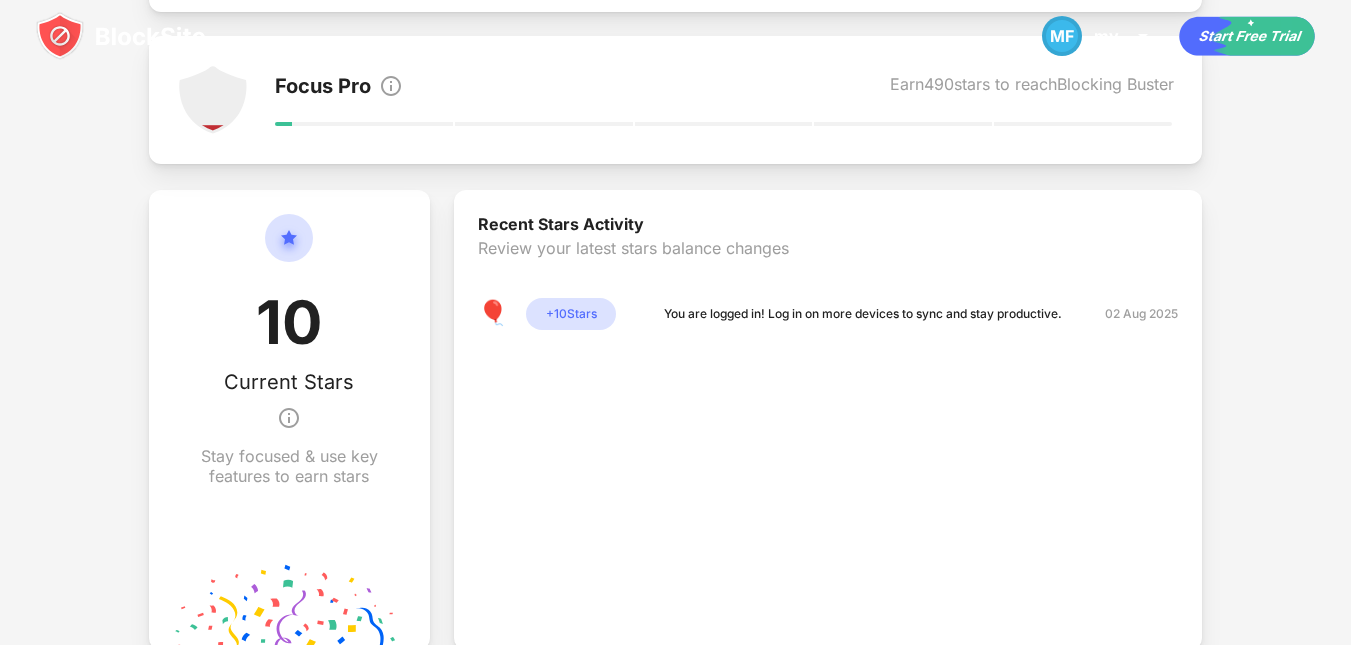 scroll, scrollTop: 0, scrollLeft: 0, axis: both 